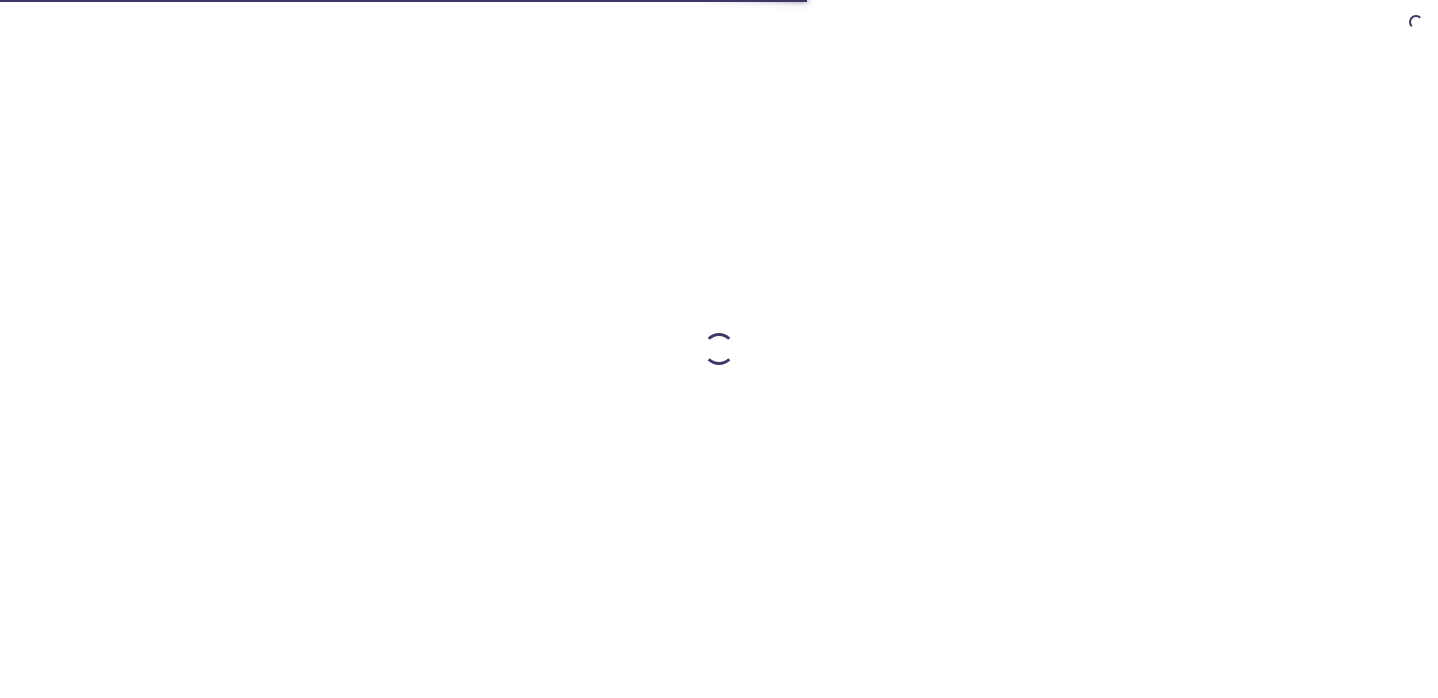 scroll, scrollTop: 0, scrollLeft: 0, axis: both 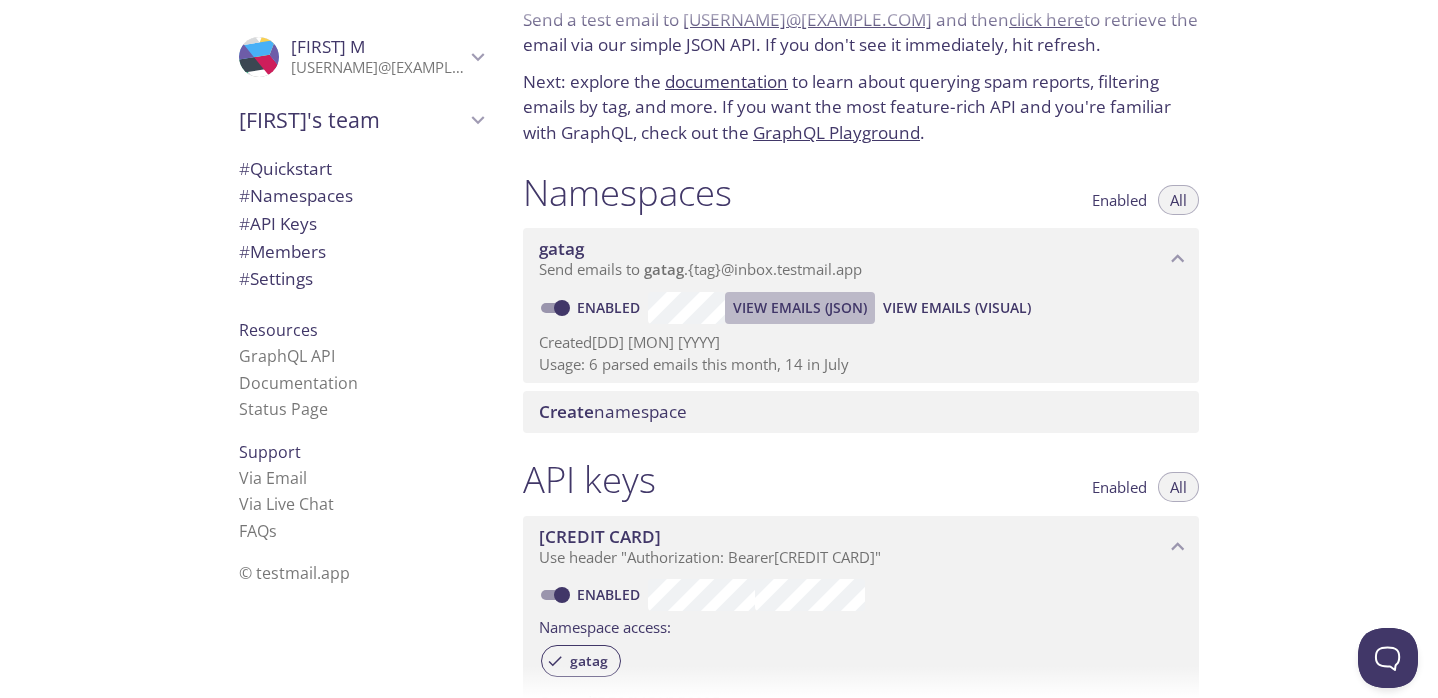 click on "View Emails (JSON)" at bounding box center (800, 308) 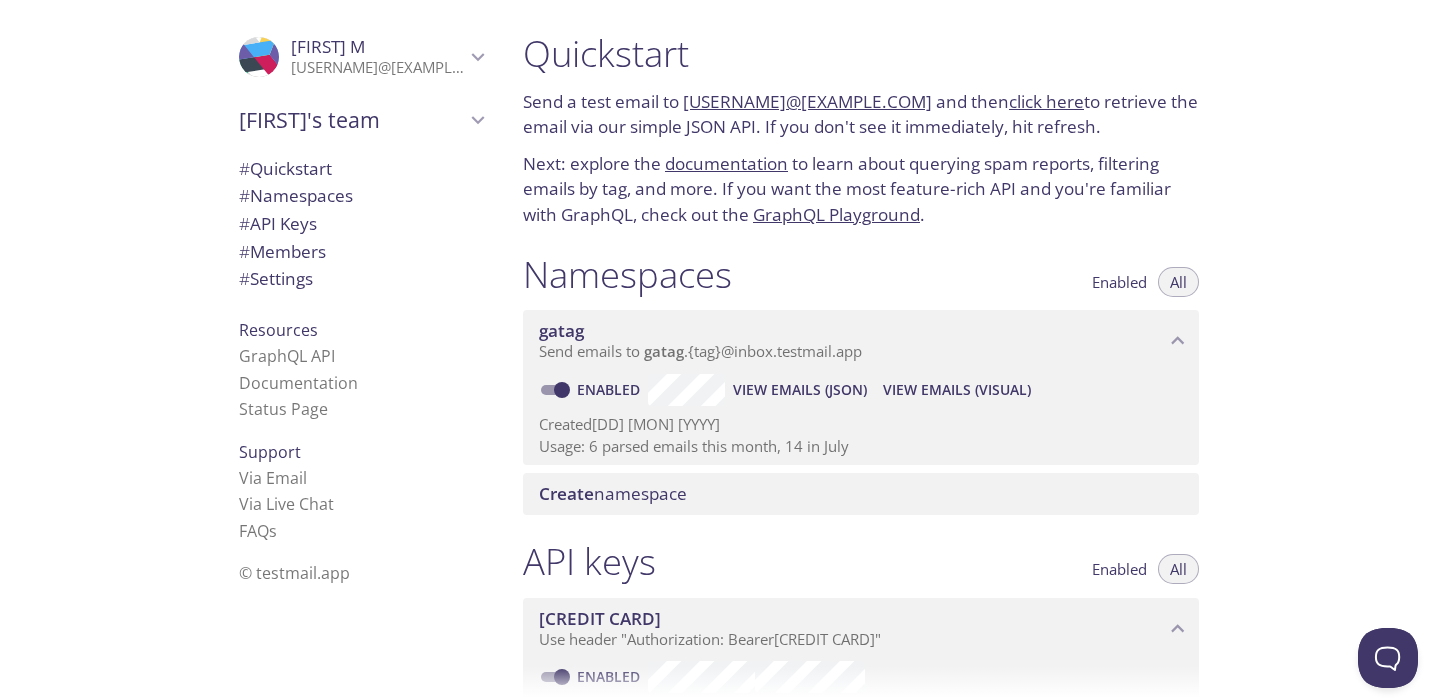 scroll, scrollTop: 0, scrollLeft: 0, axis: both 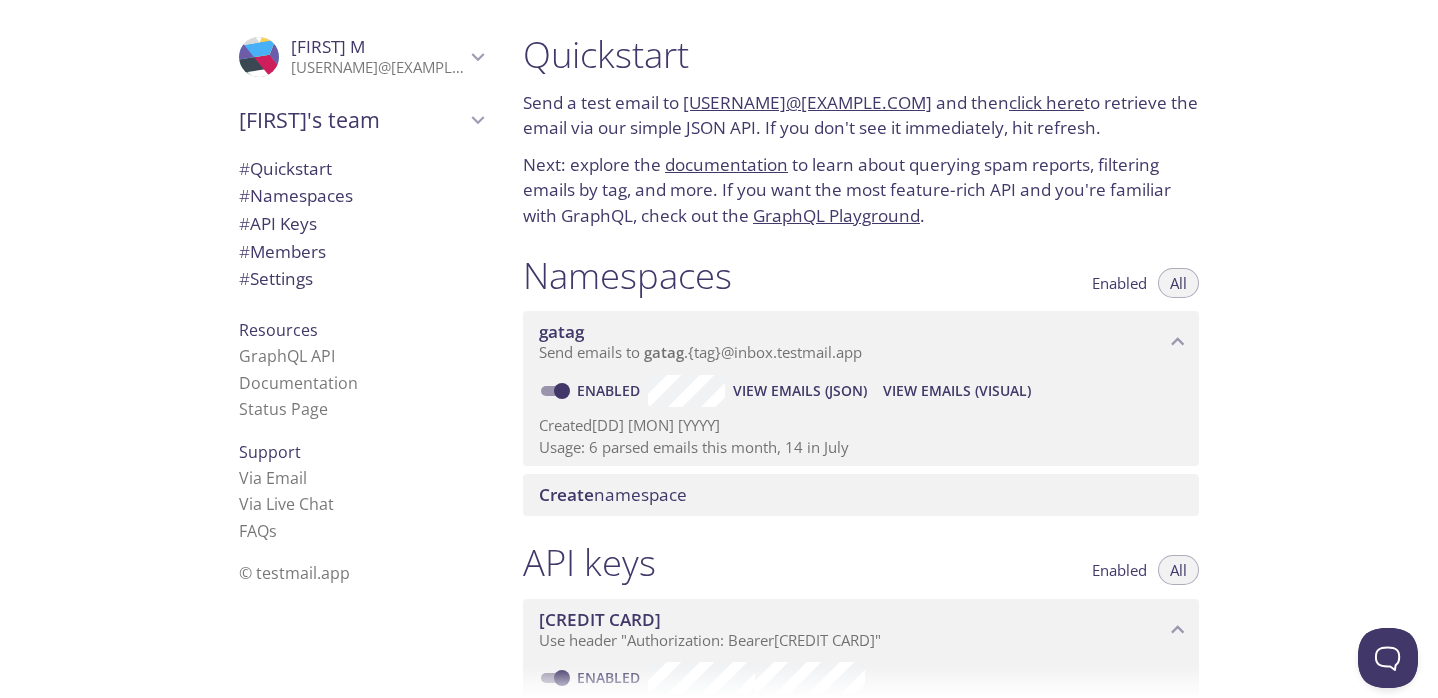 type 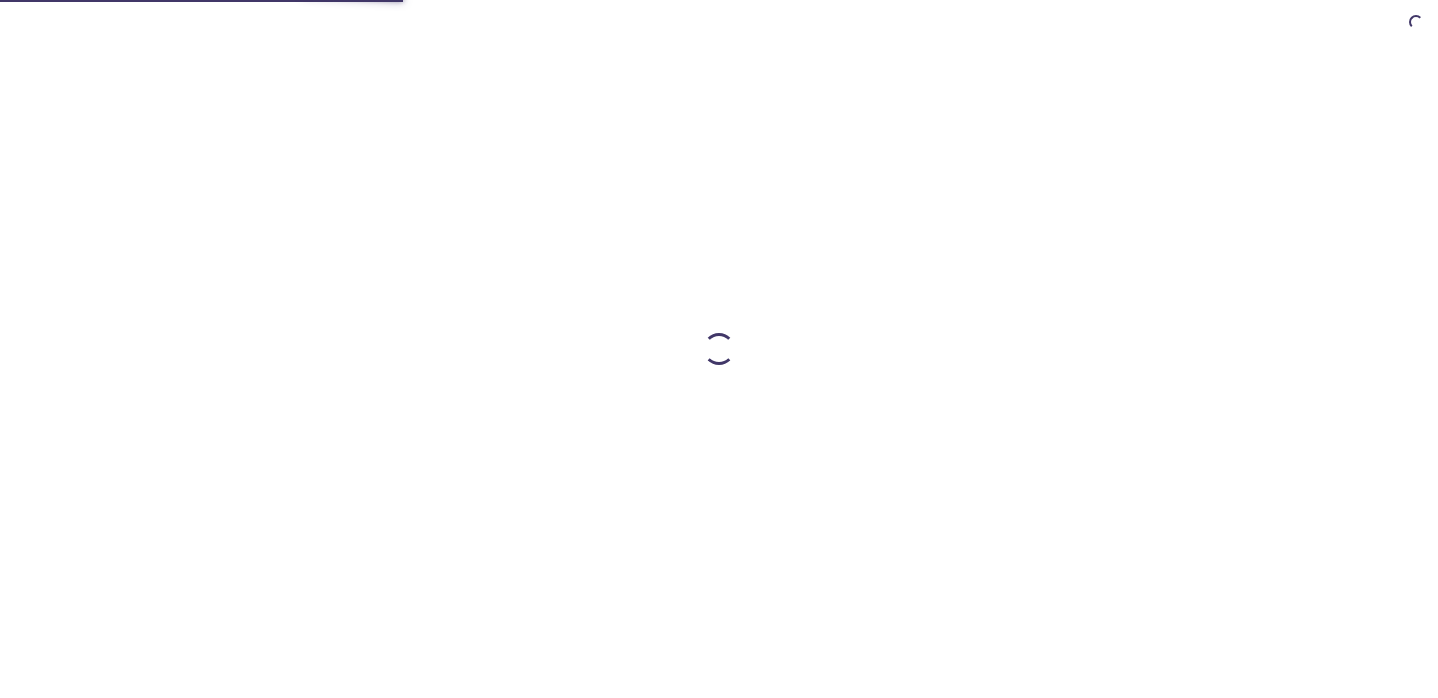 scroll, scrollTop: 0, scrollLeft: 0, axis: both 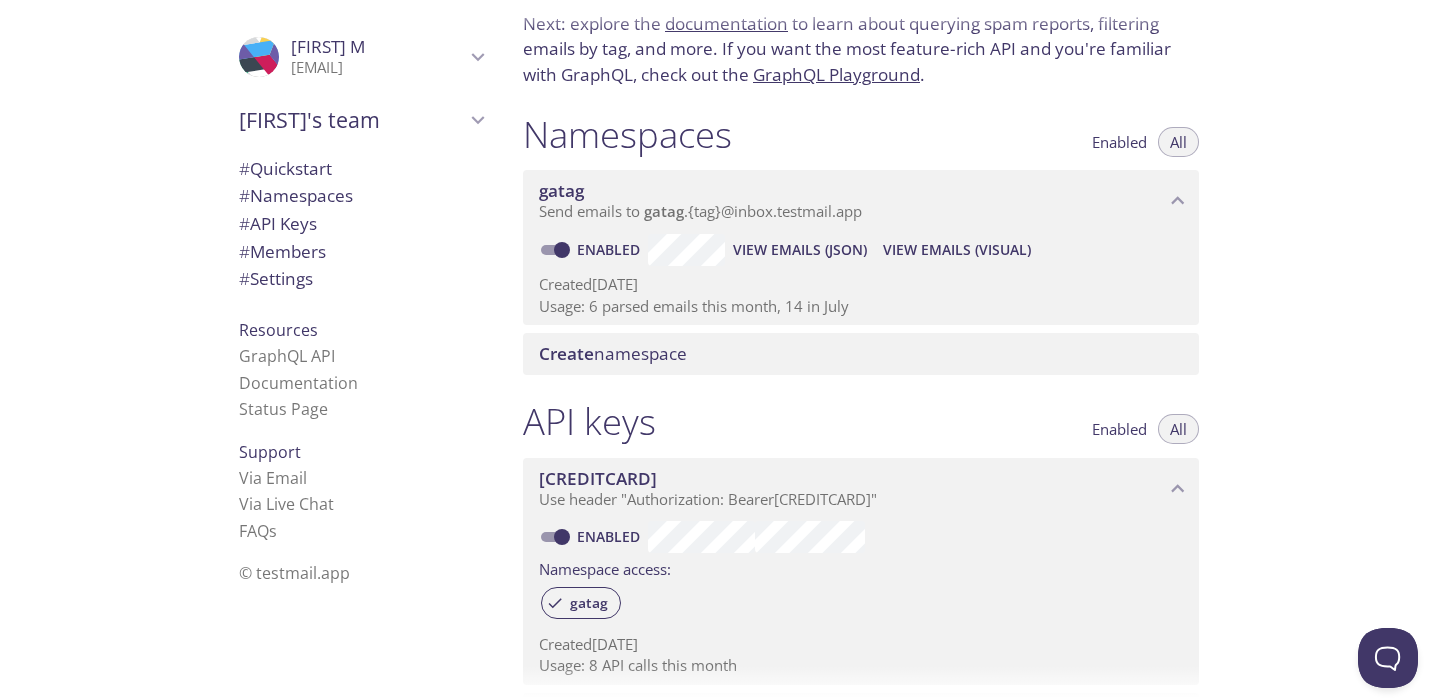 click on "View Emails (JSON)" at bounding box center (800, 250) 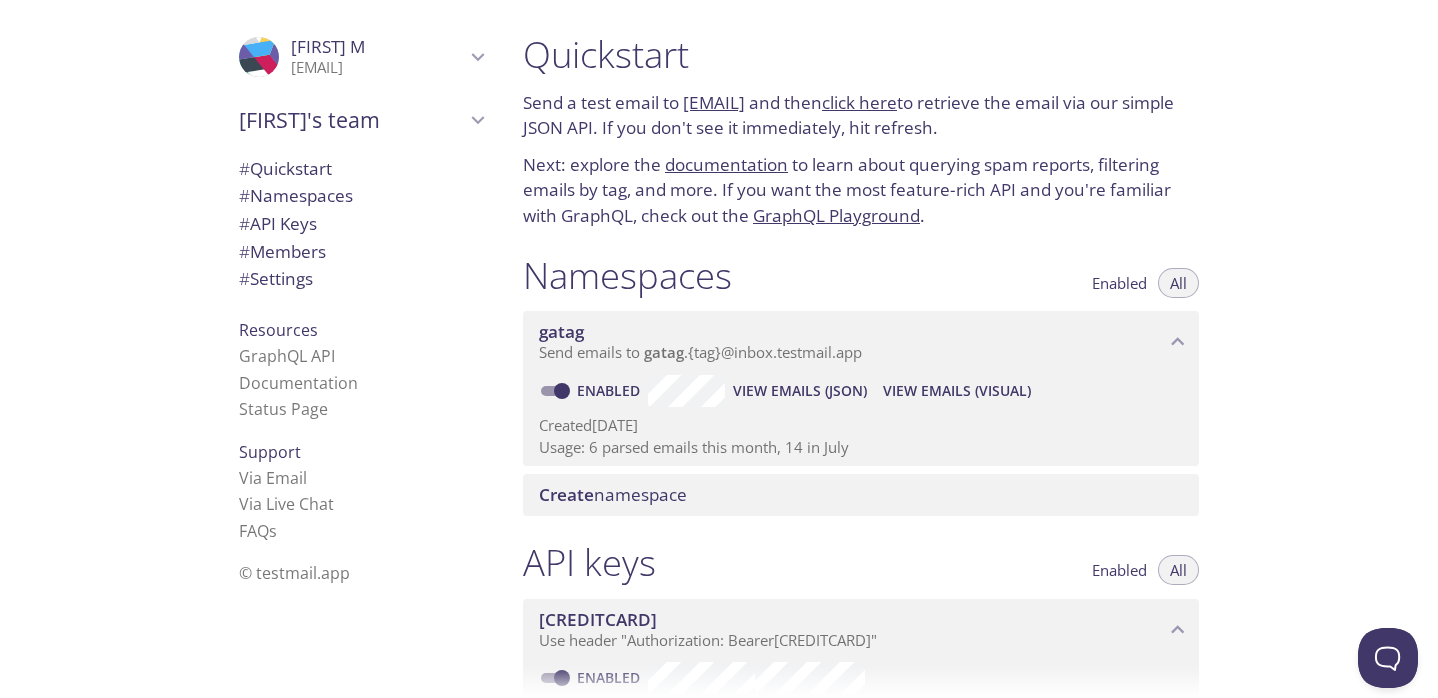 scroll, scrollTop: 0, scrollLeft: 0, axis: both 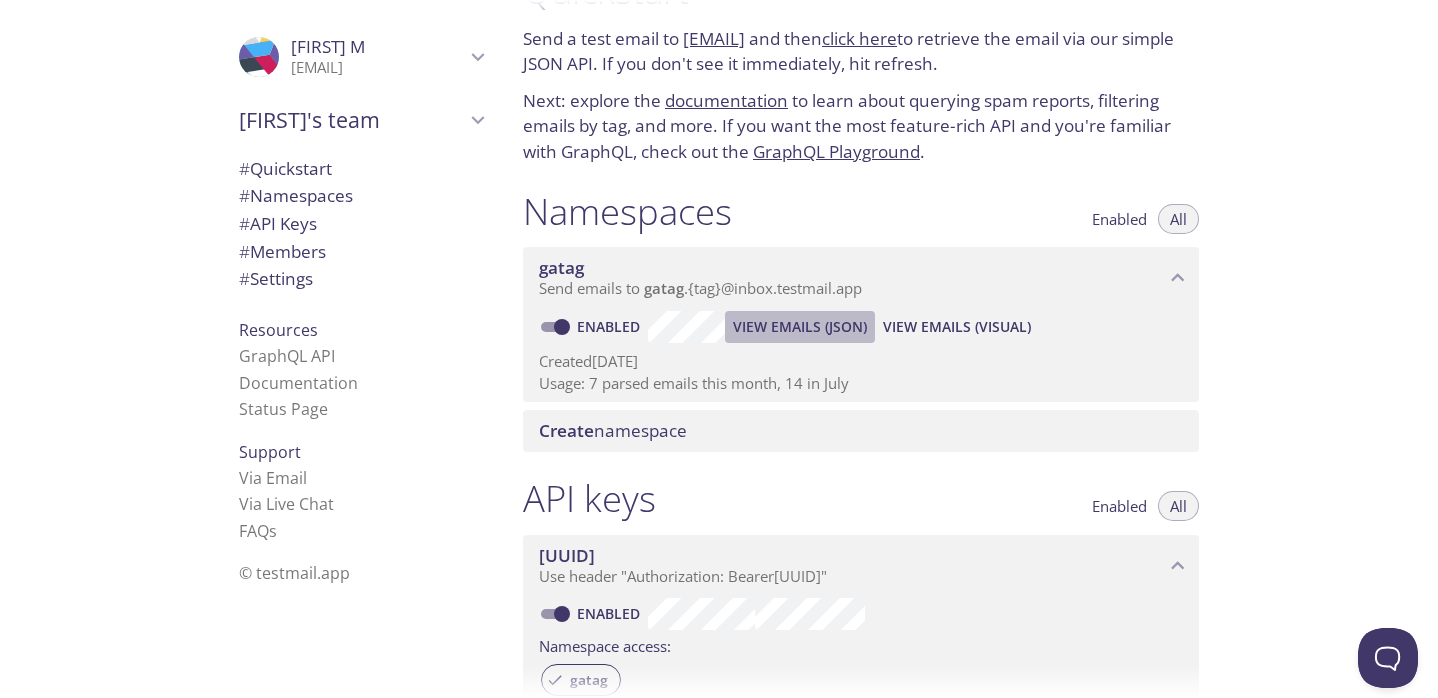 click on "View Emails (JSON)" at bounding box center [800, 327] 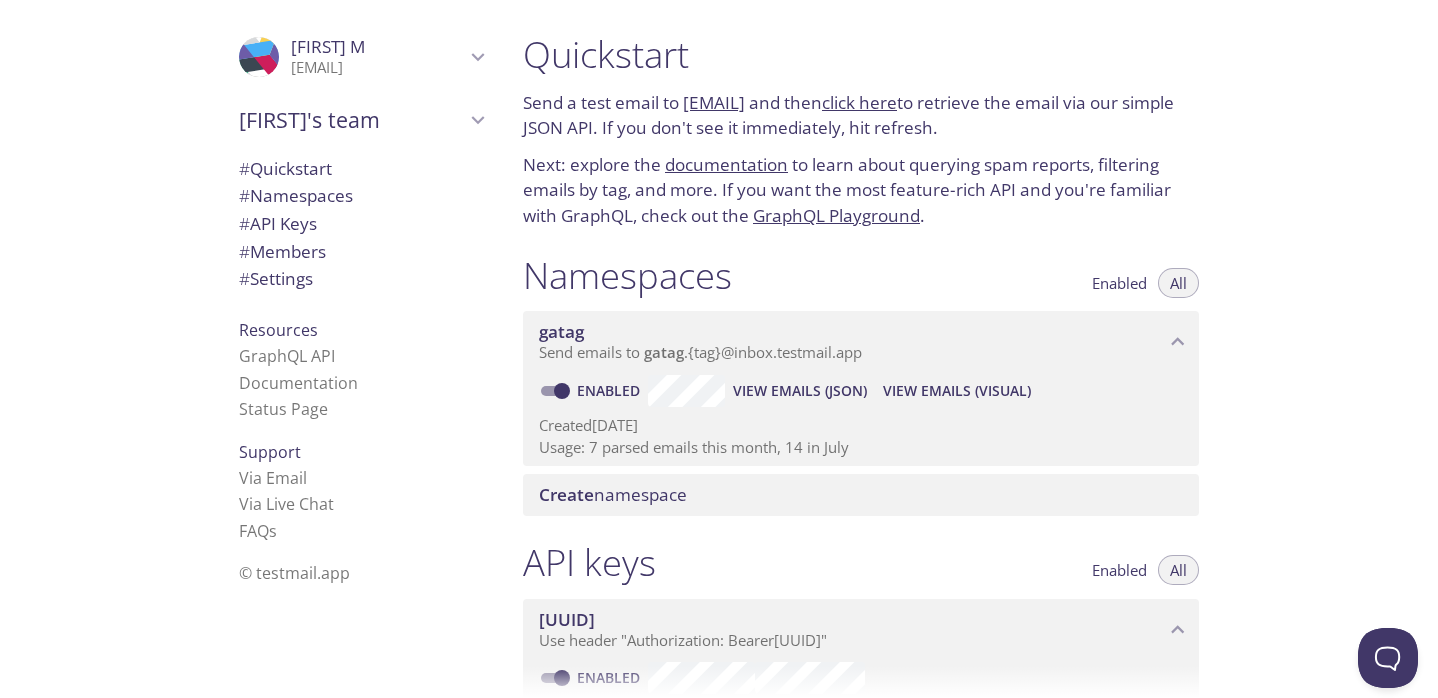 scroll, scrollTop: 0, scrollLeft: 0, axis: both 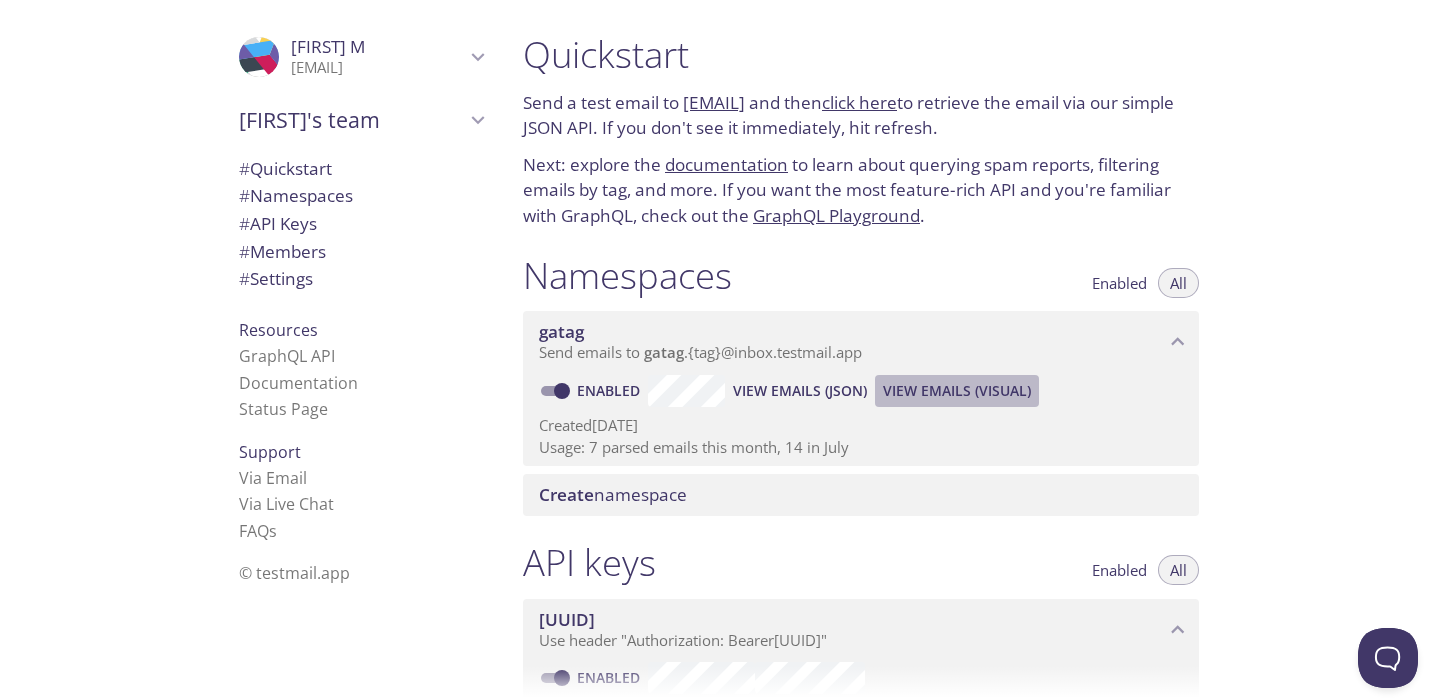 click on "View Emails (Visual)" at bounding box center [957, 391] 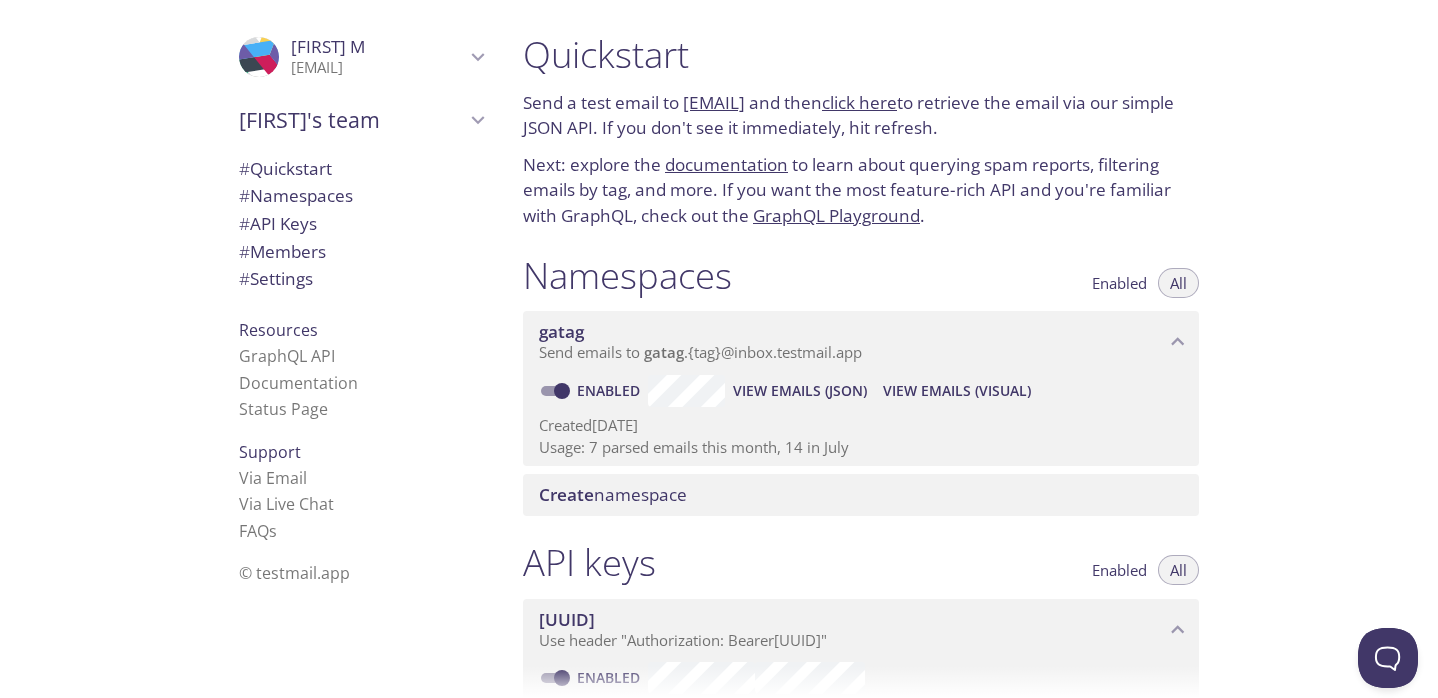 scroll, scrollTop: 0, scrollLeft: 0, axis: both 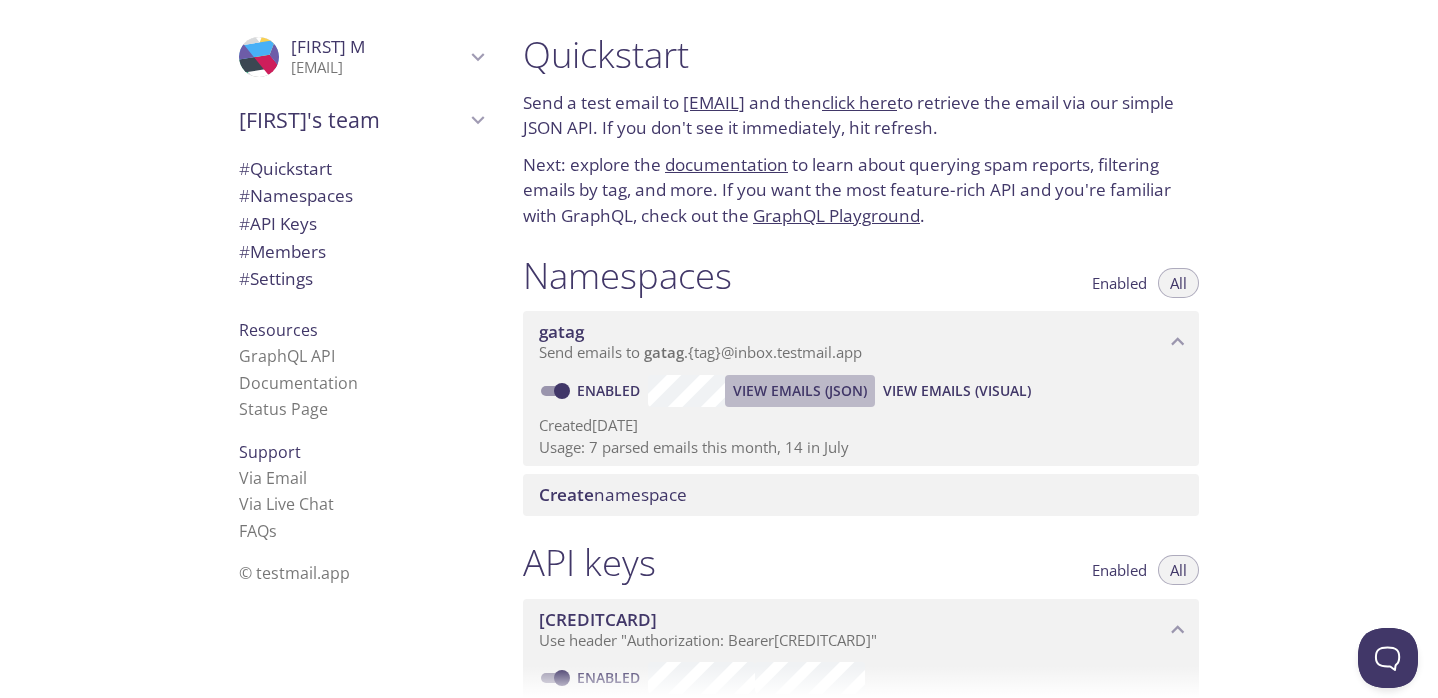 click on "View Emails (JSON)" at bounding box center (800, 391) 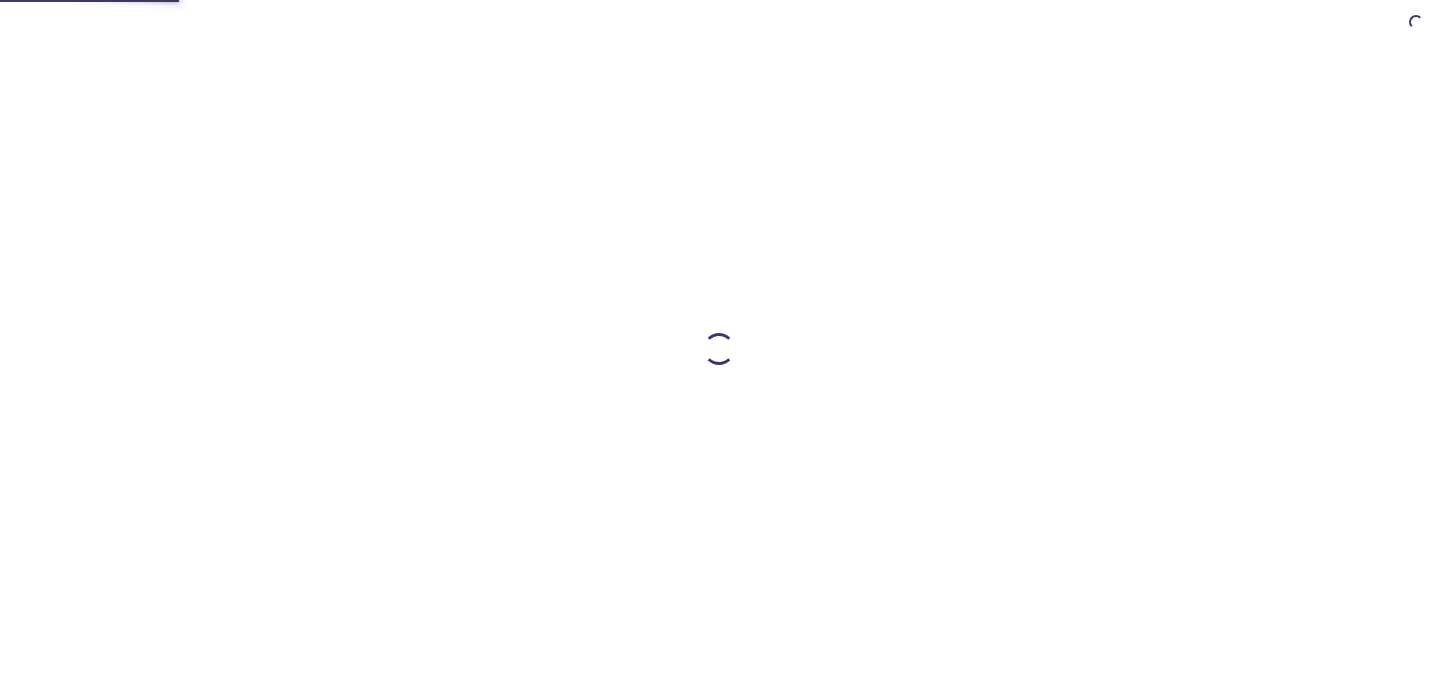 scroll, scrollTop: 0, scrollLeft: 0, axis: both 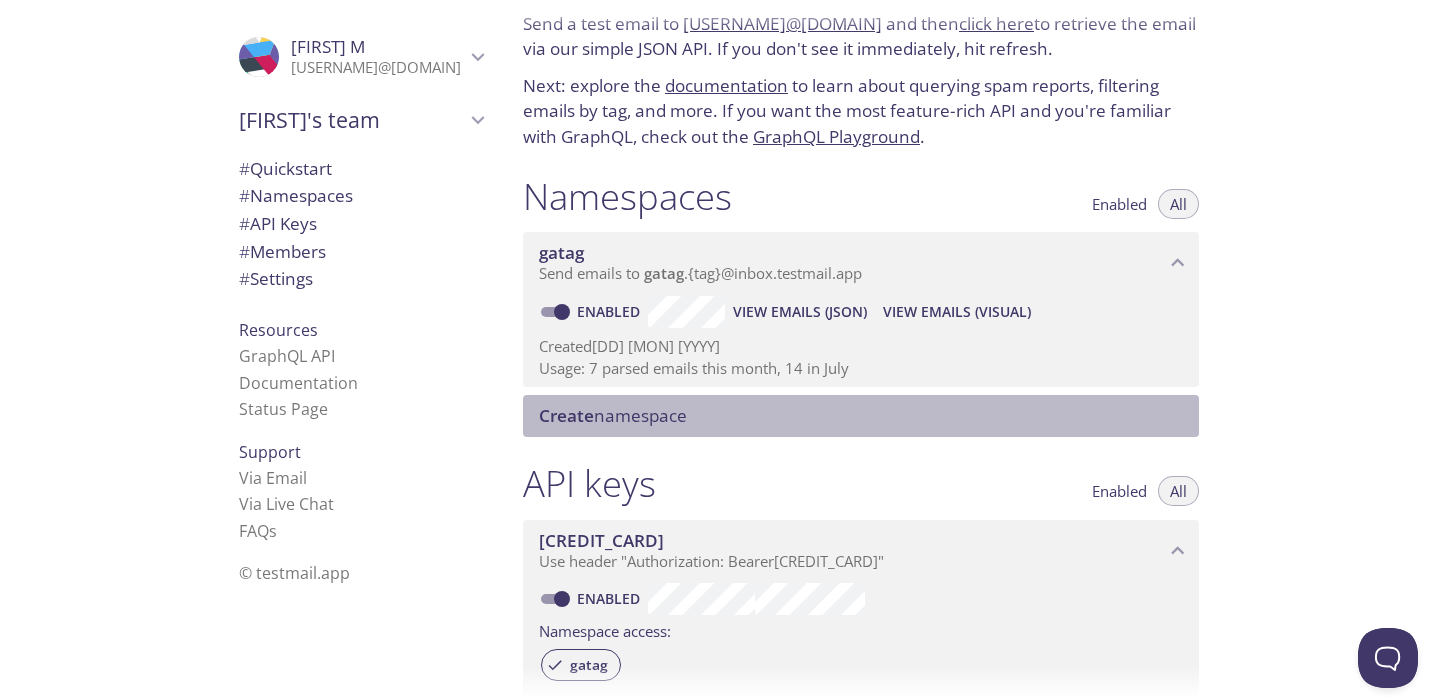 click on "Create  namespace" at bounding box center [865, 416] 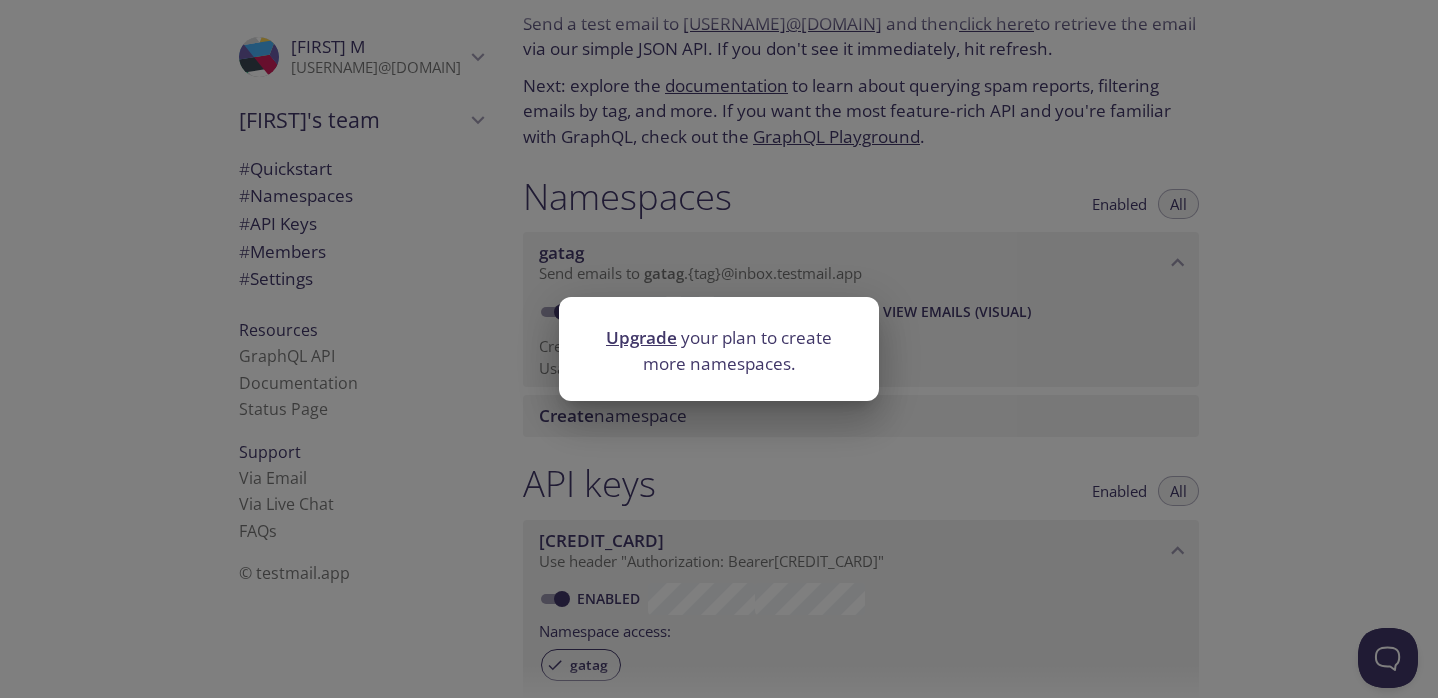 click on "Upgrade   your plan to create more namespaces." at bounding box center [719, 349] 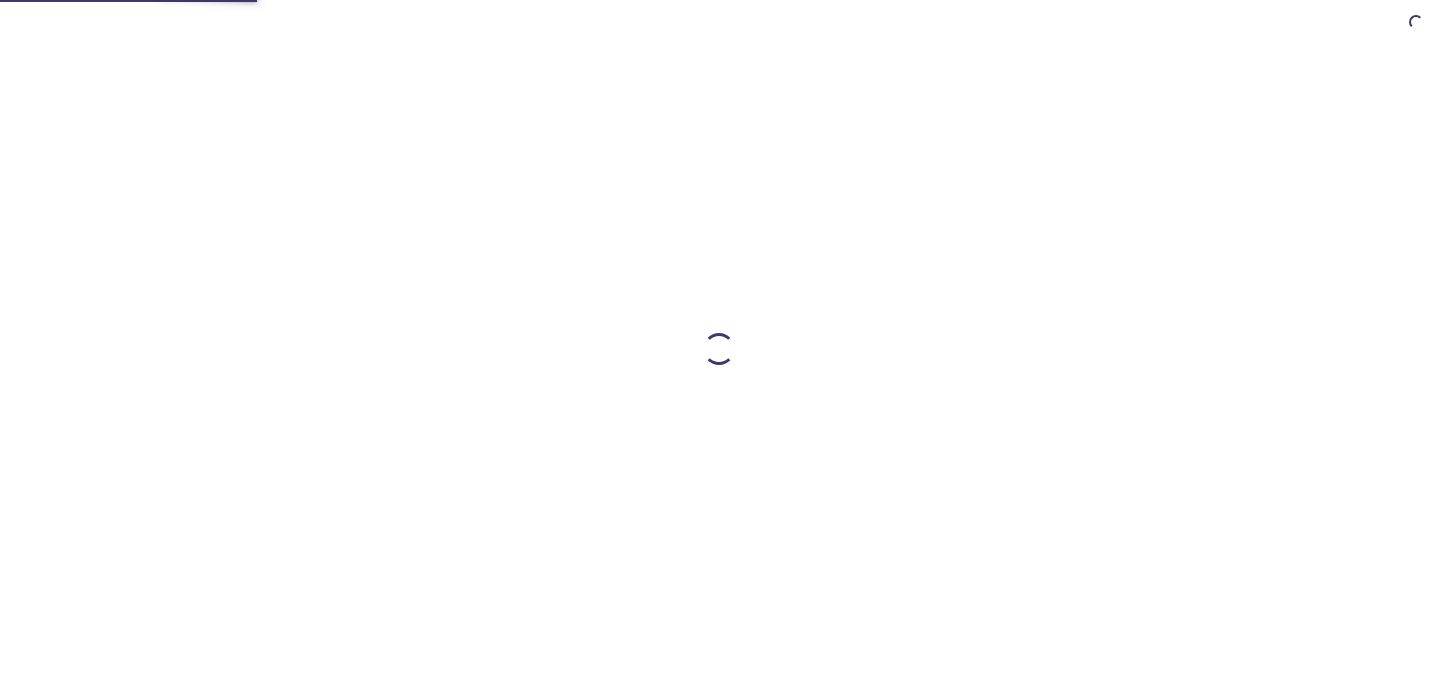 scroll, scrollTop: 0, scrollLeft: 0, axis: both 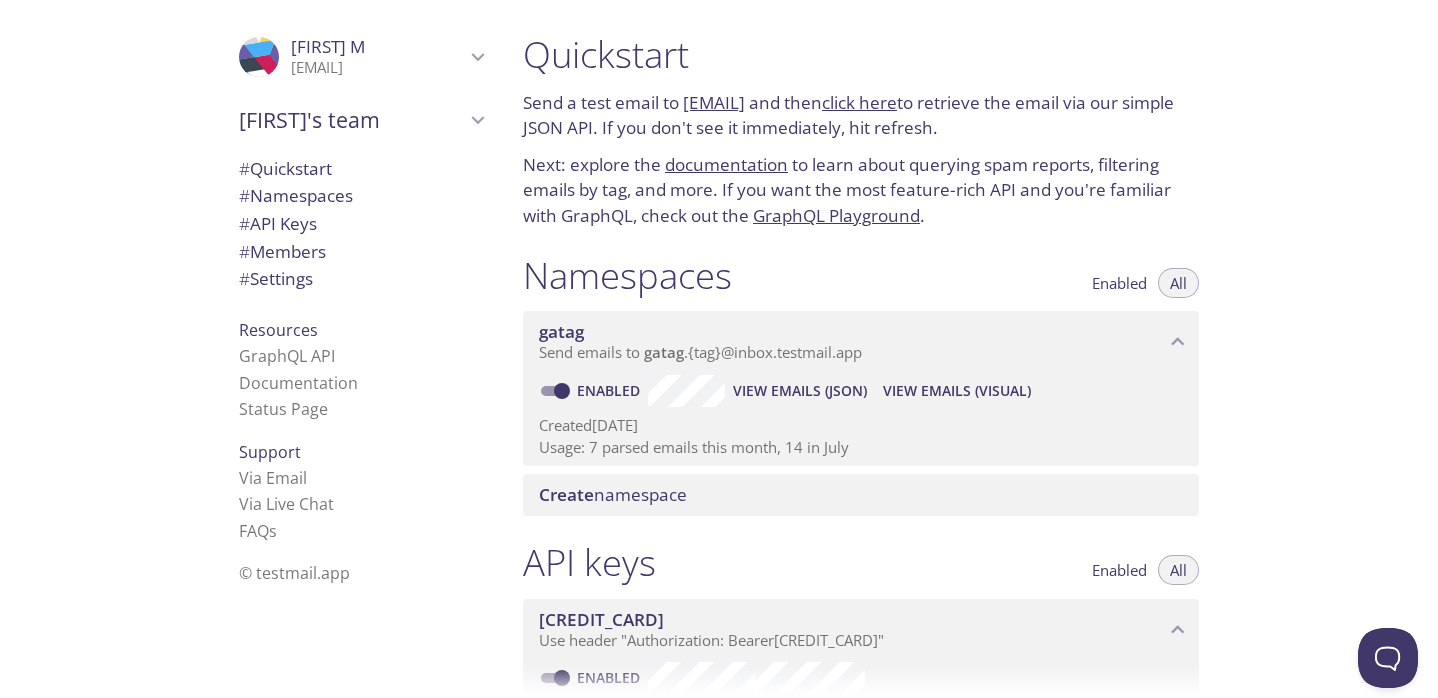 click on "Usage: 7 parsed emails this month, 14 in July" at bounding box center [861, 447] 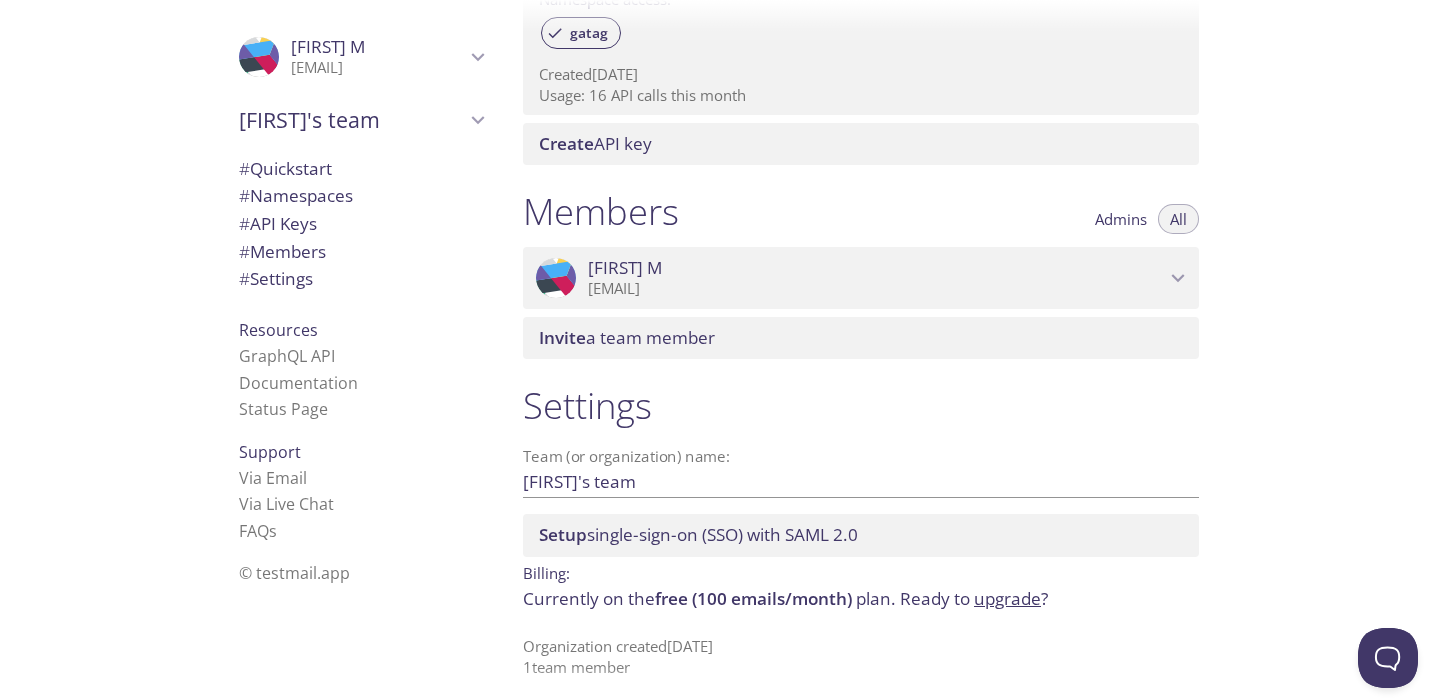 scroll, scrollTop: 707, scrollLeft: 0, axis: vertical 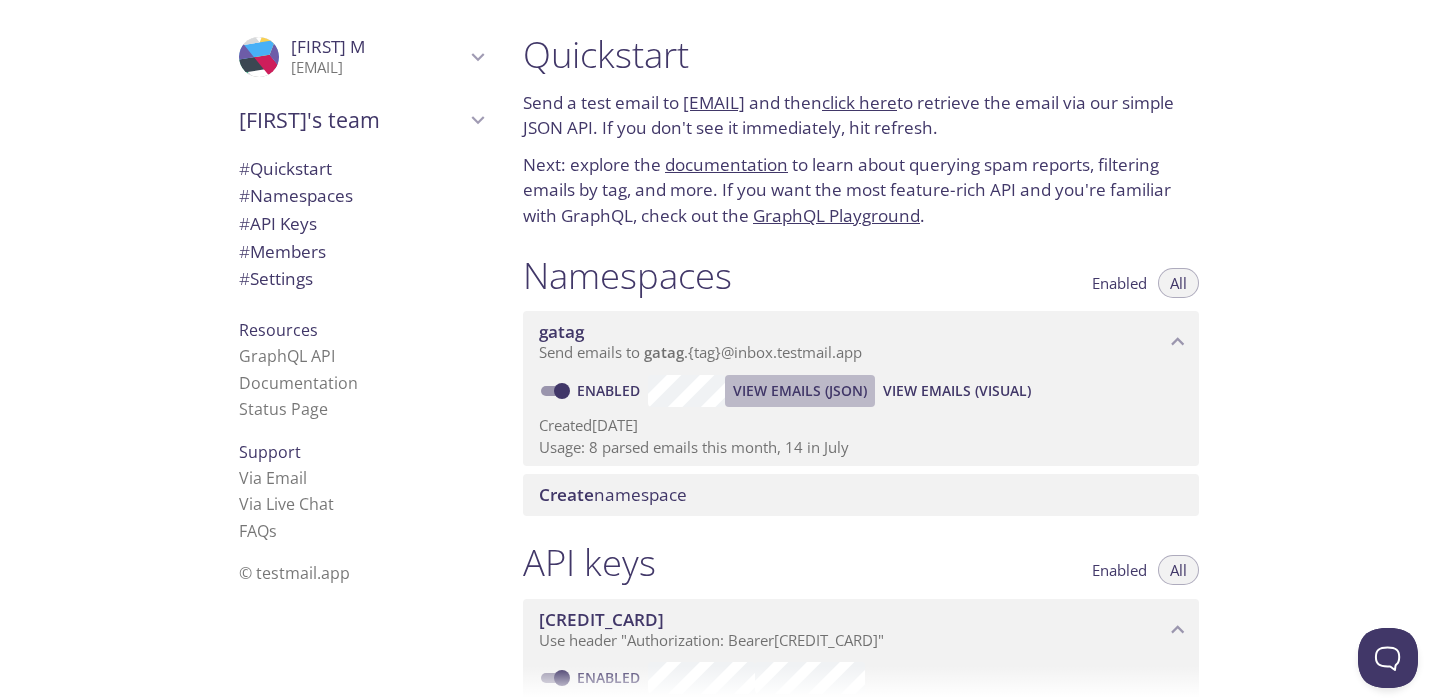 click on "View Emails (JSON)" at bounding box center [800, 391] 